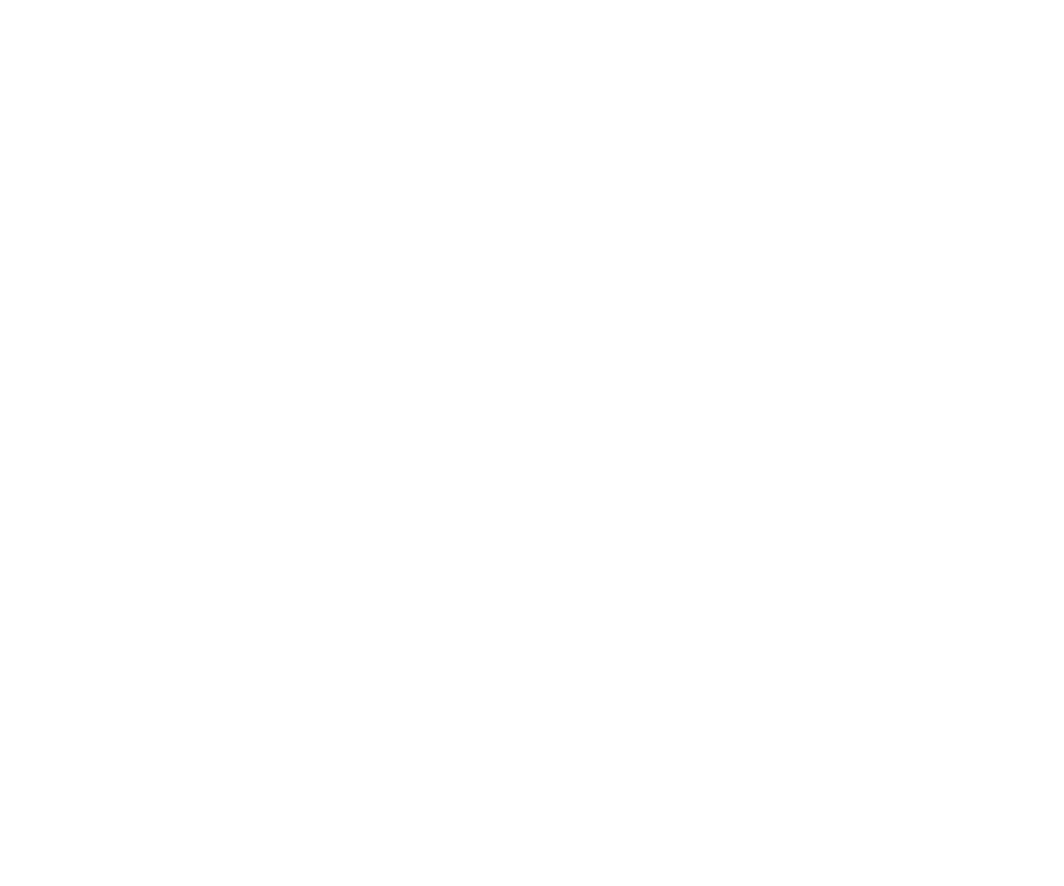 scroll, scrollTop: 0, scrollLeft: 0, axis: both 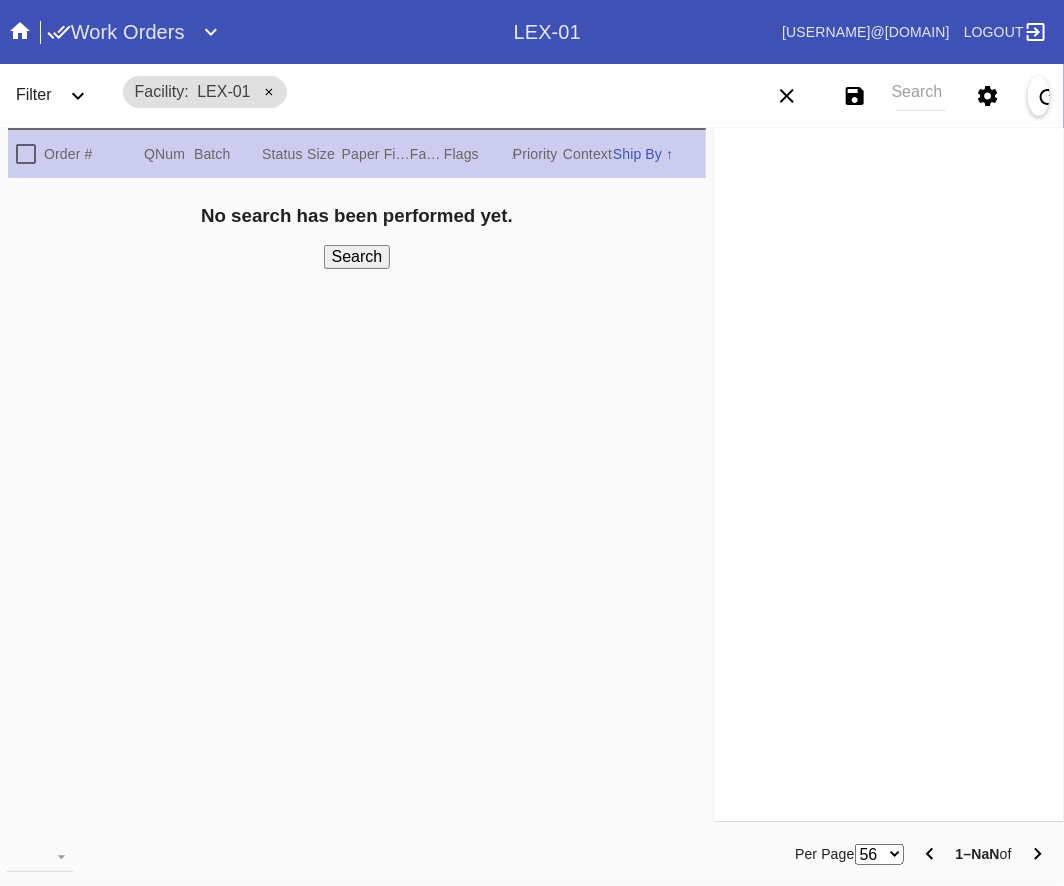 click on "Search" at bounding box center [921, 96] 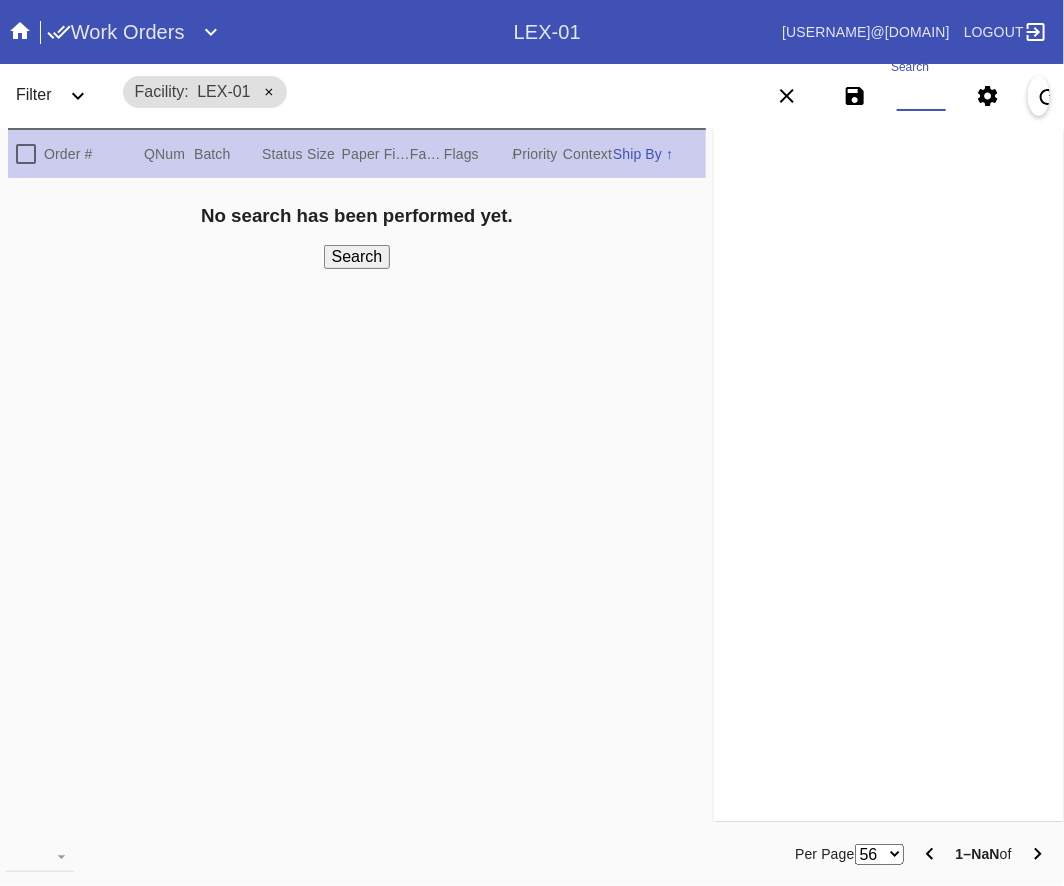 click on "Search" at bounding box center [921, 96] 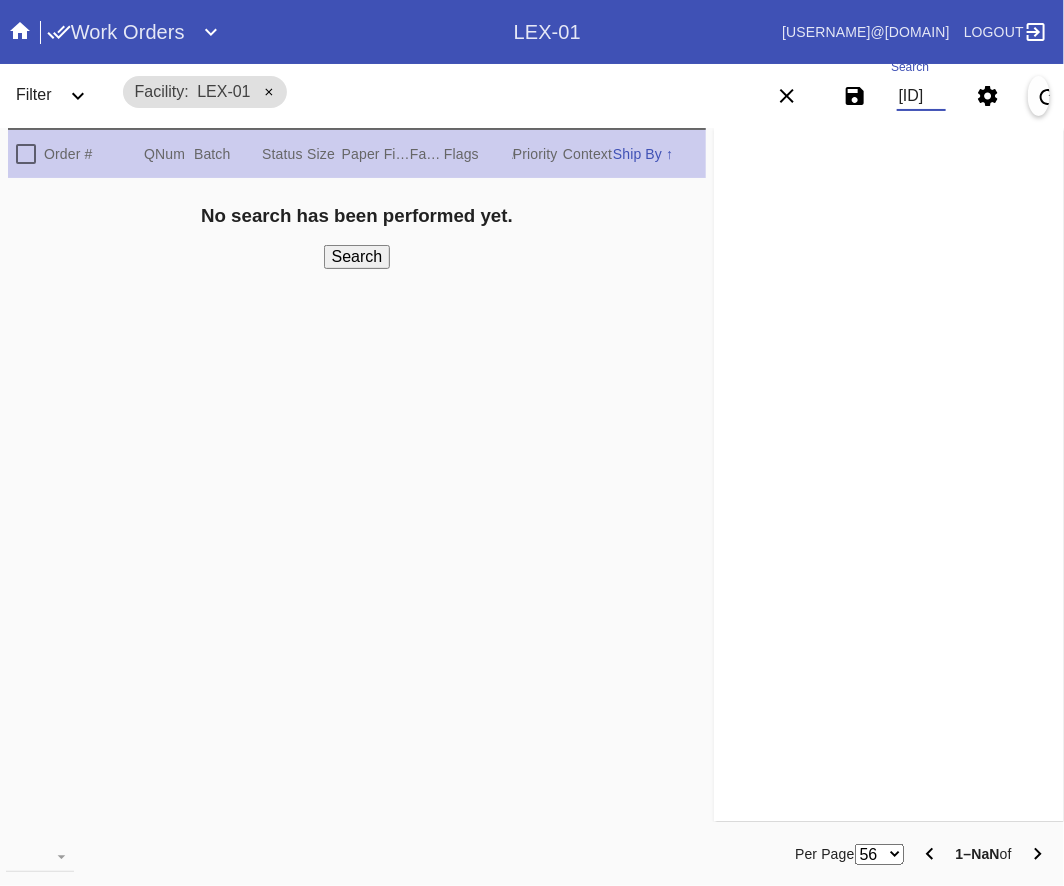 scroll, scrollTop: 0, scrollLeft: 46, axis: horizontal 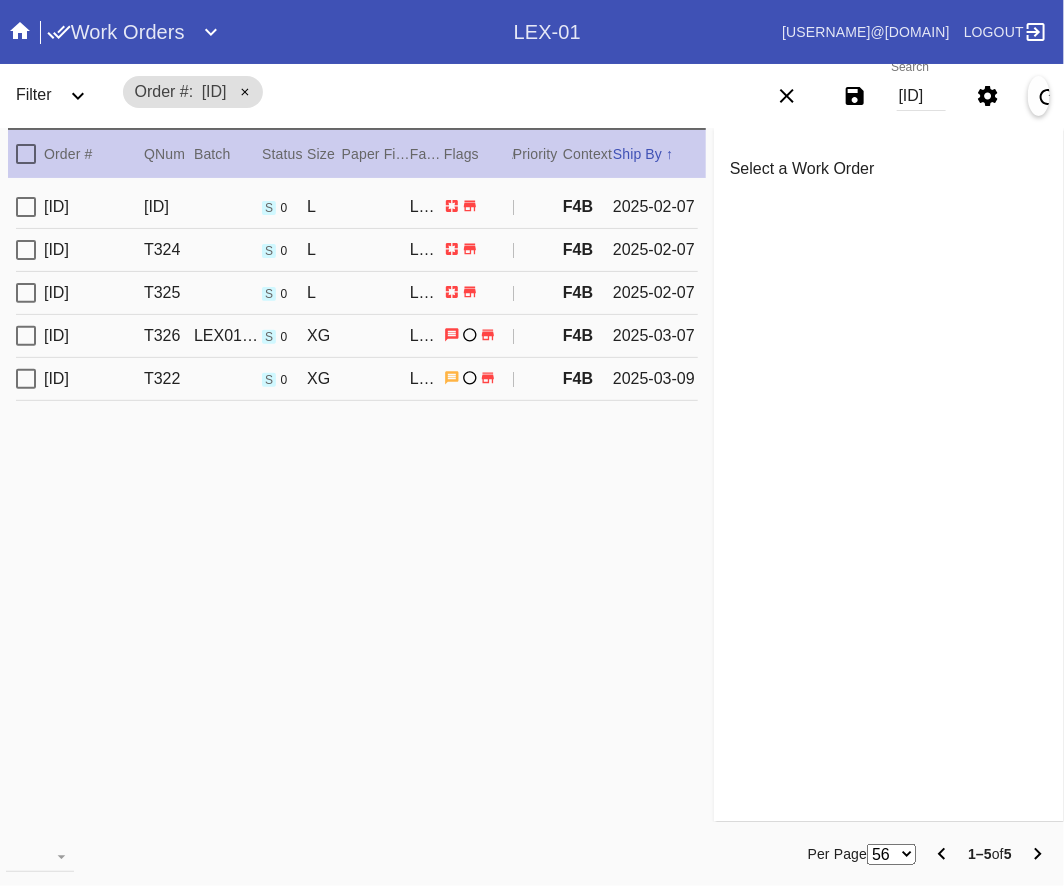 click on "2025-03-09" at bounding box center [655, 207] 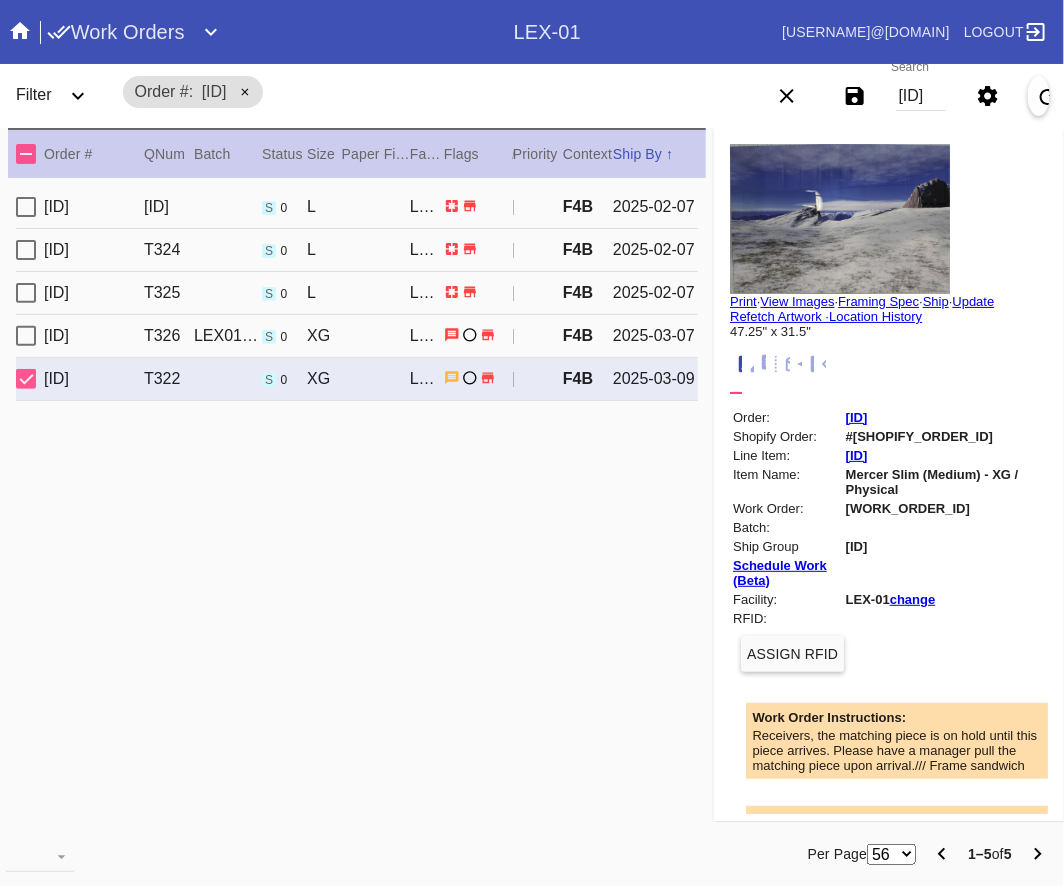 click on "#[SHOPIFY_ORDER_ID]" at bounding box center [945, 436] 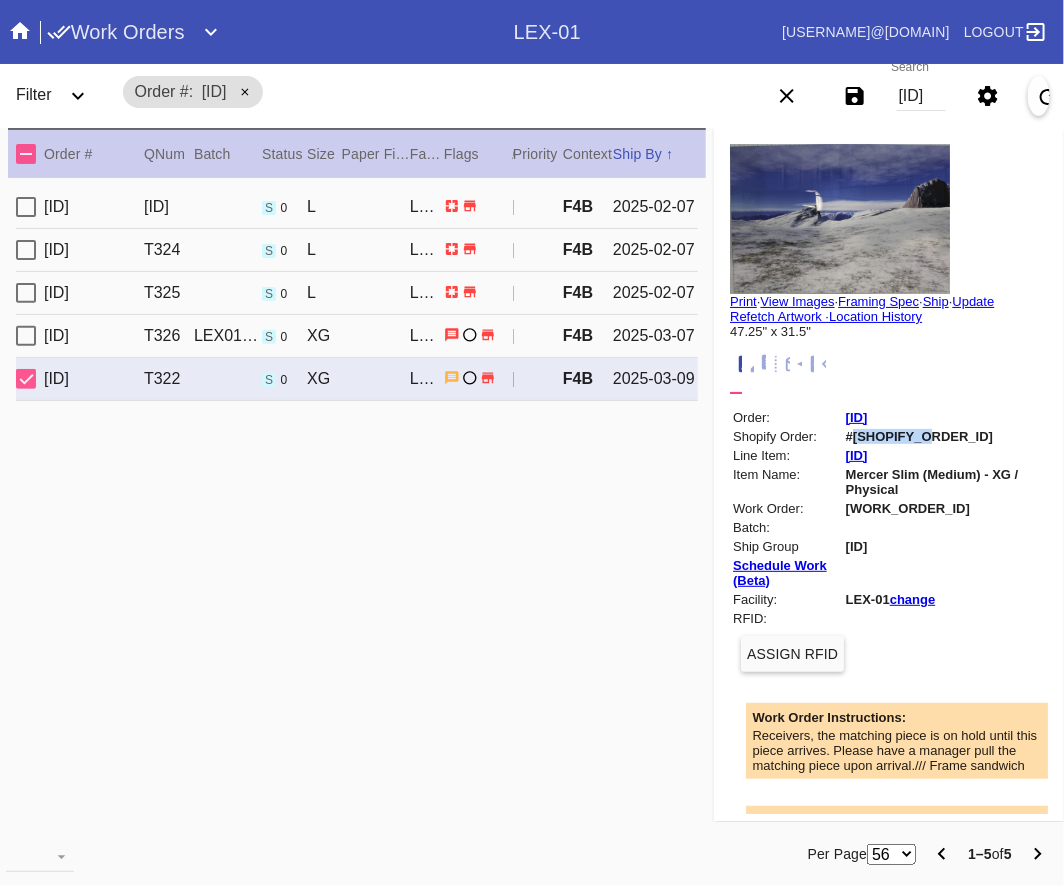 click on "#[SHOPIFY_ORDER_ID]" at bounding box center (945, 436) 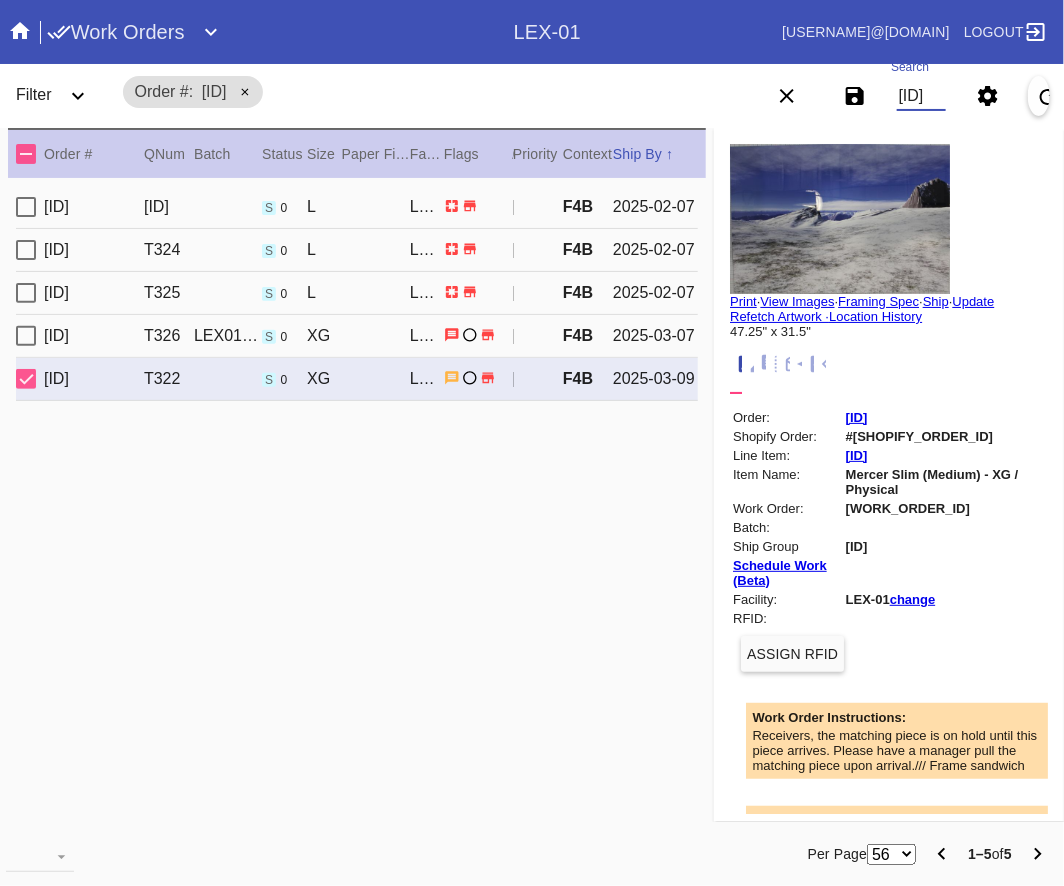 click on "[ID]" at bounding box center [921, 96] 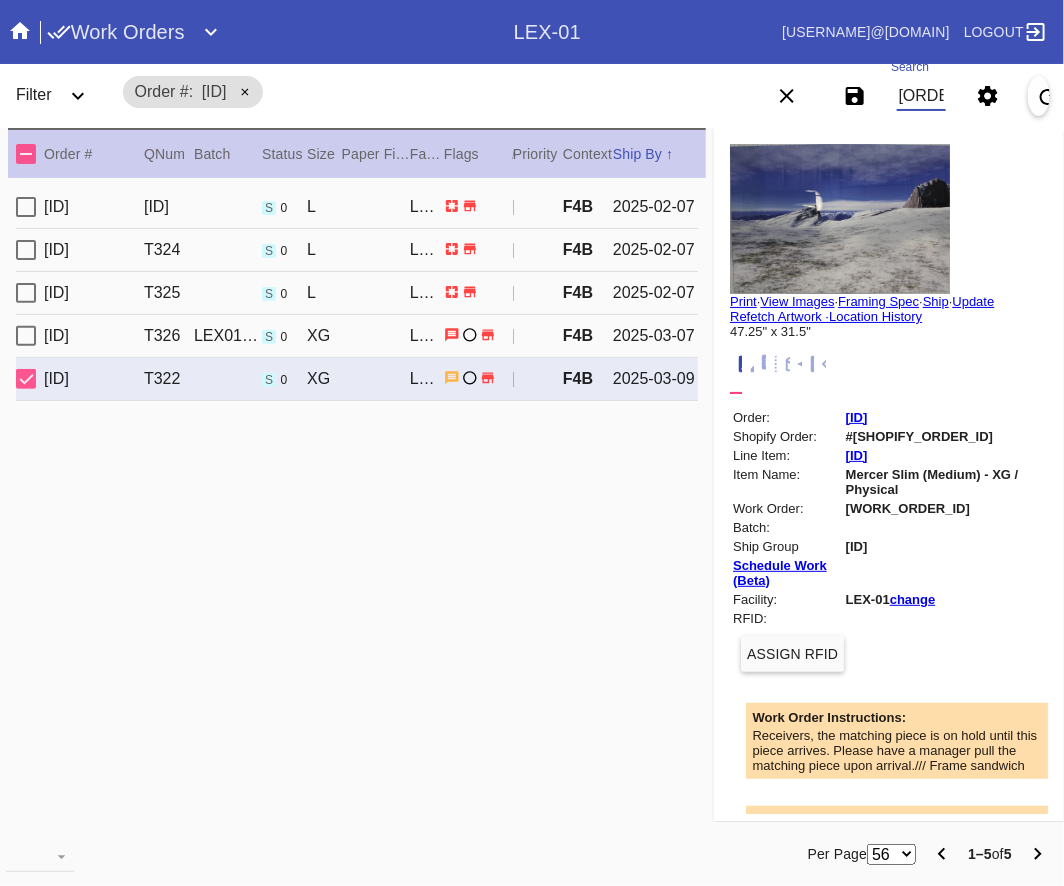 scroll, scrollTop: 0, scrollLeft: 46, axis: horizontal 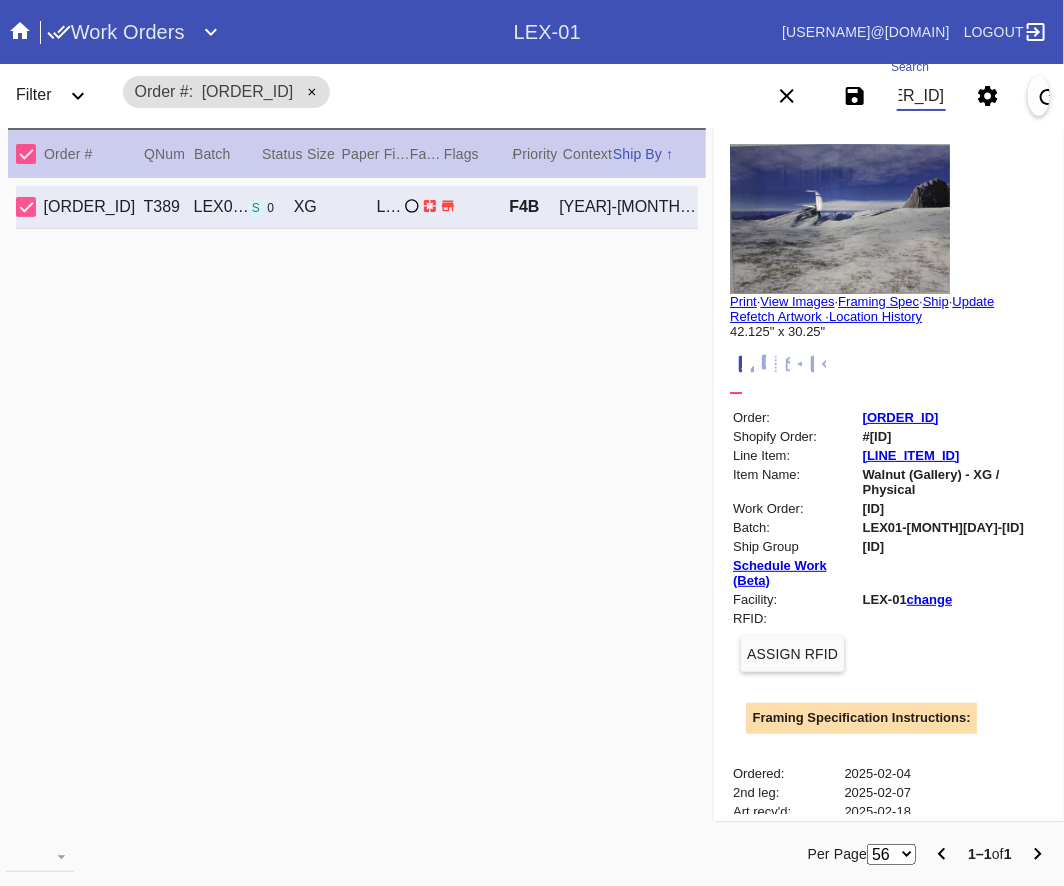 type on "[ORDER_ID]" 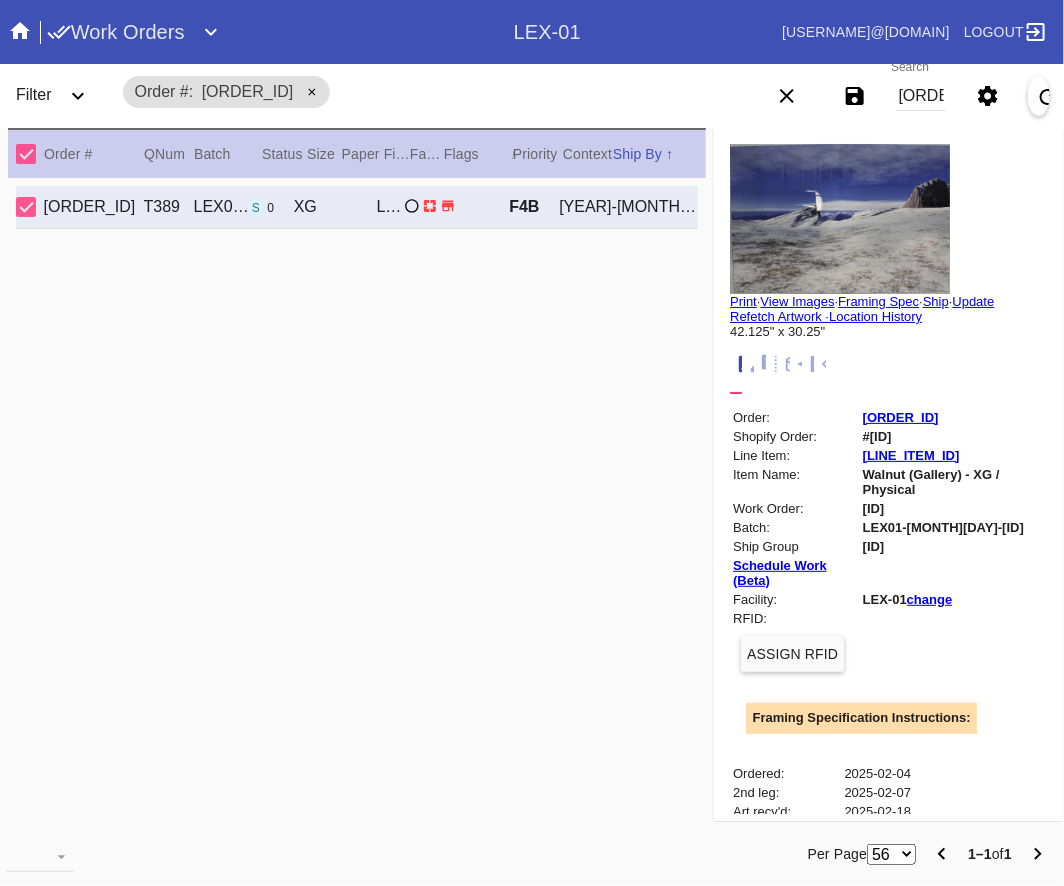 click on "#[ID]" at bounding box center [954, 436] 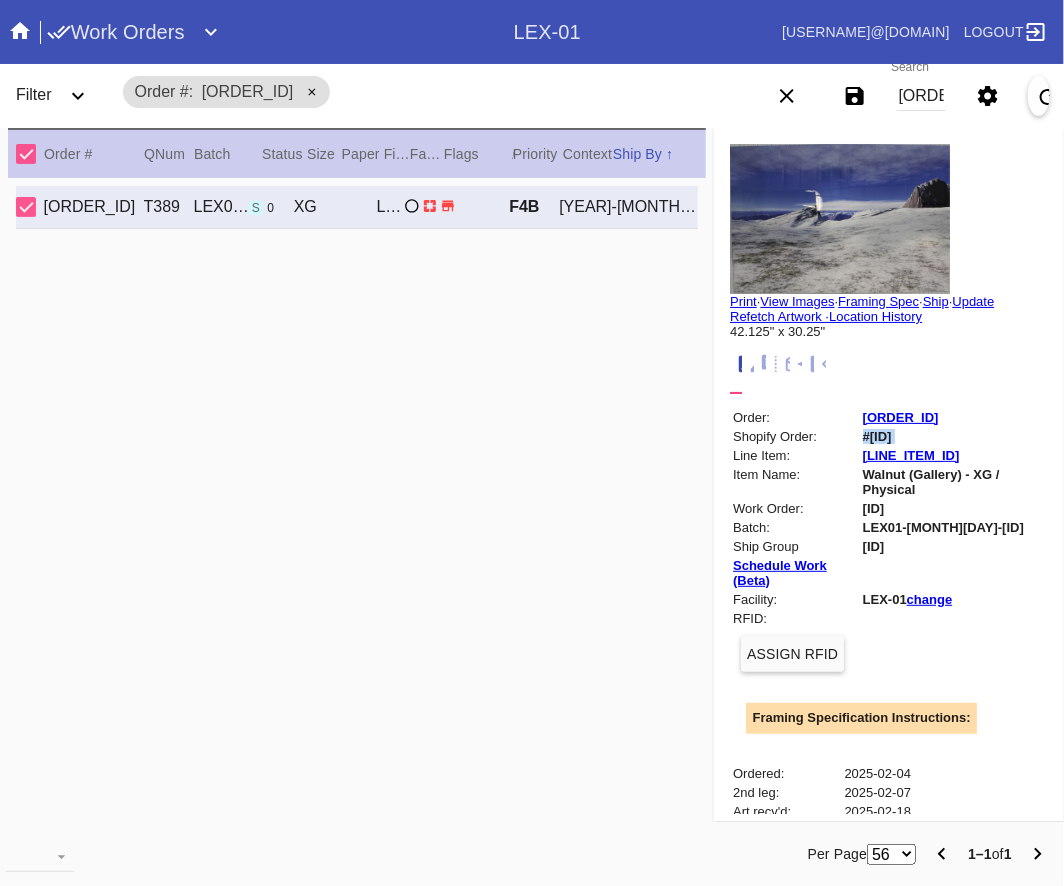 click on "#[ID]" at bounding box center [954, 436] 